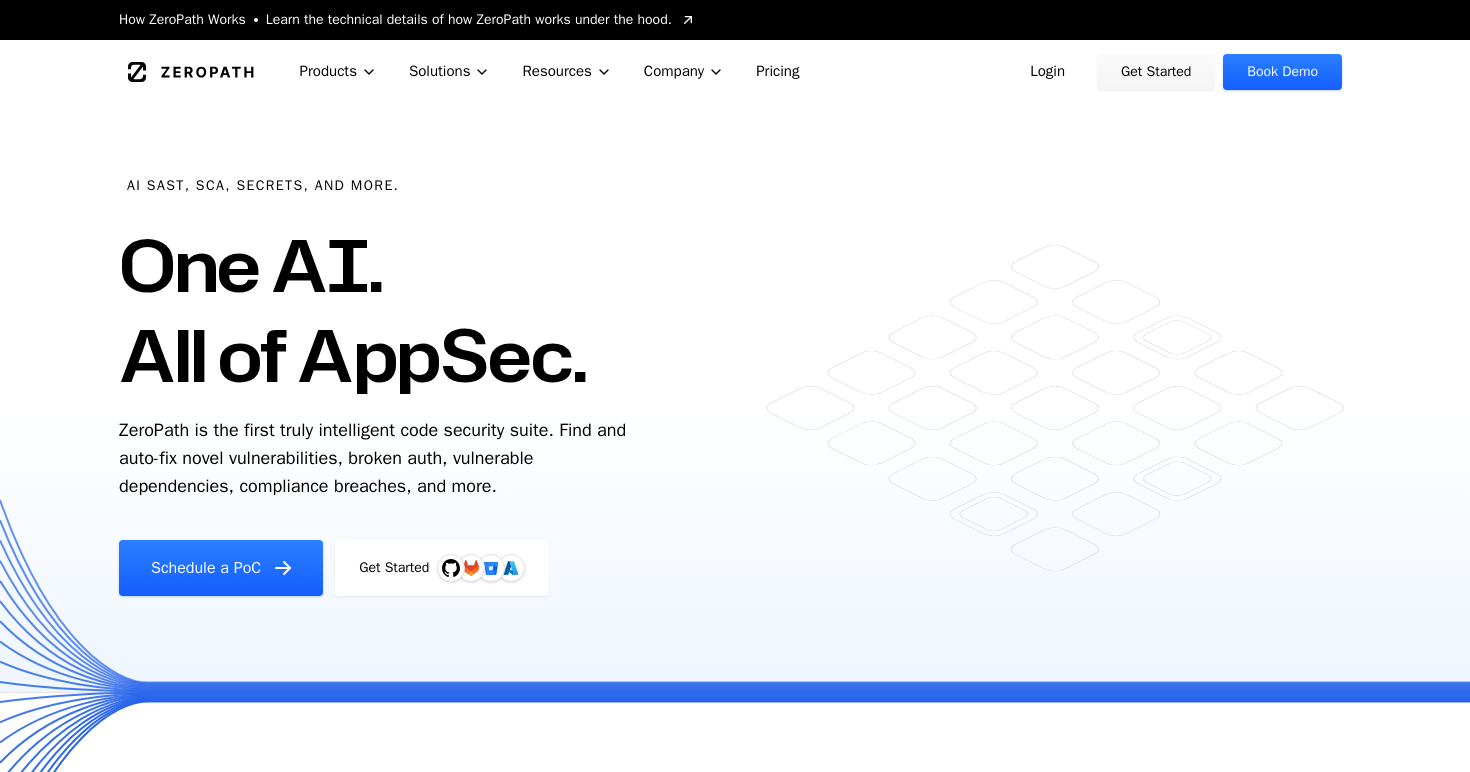 scroll, scrollTop: 0, scrollLeft: 0, axis: both 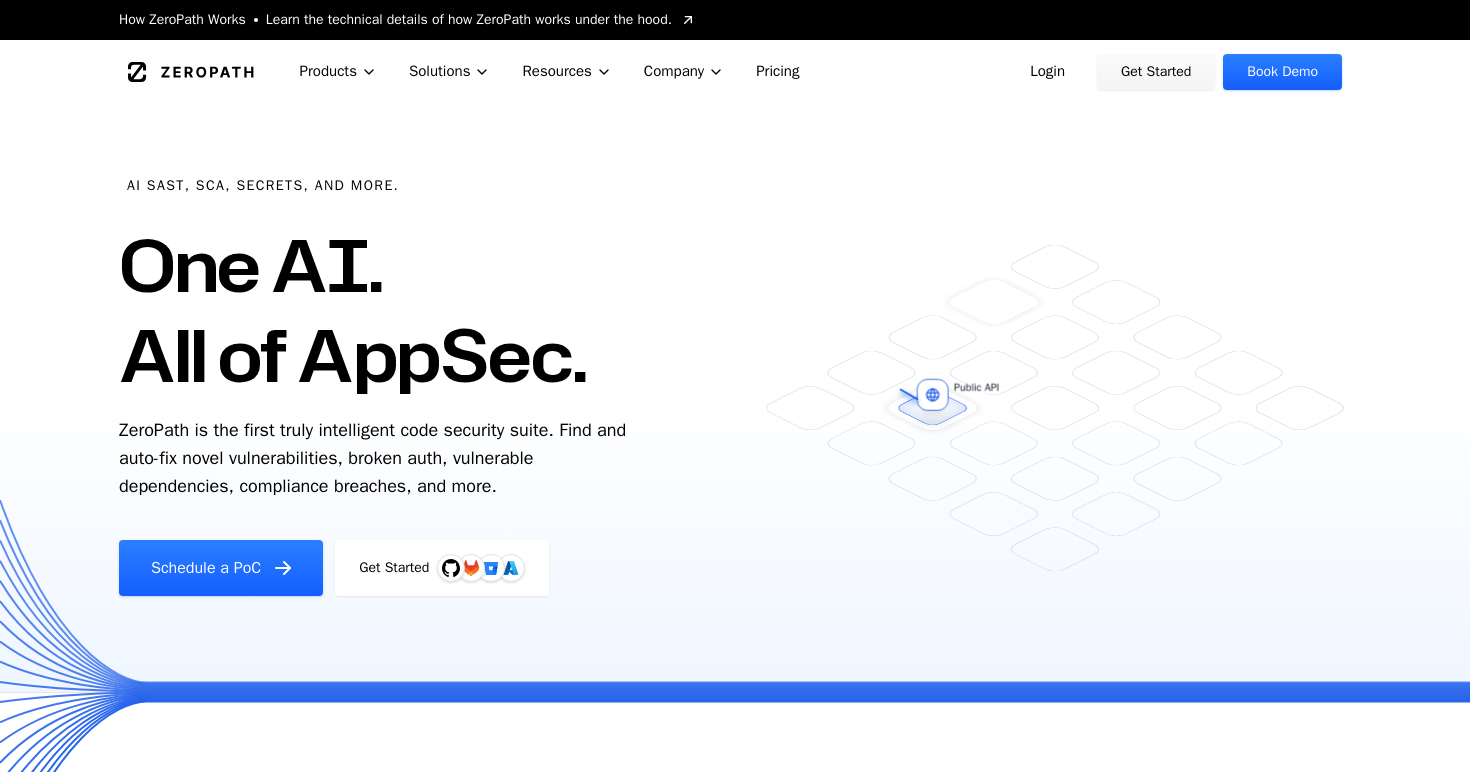click on "Login" at bounding box center (1047, 72) 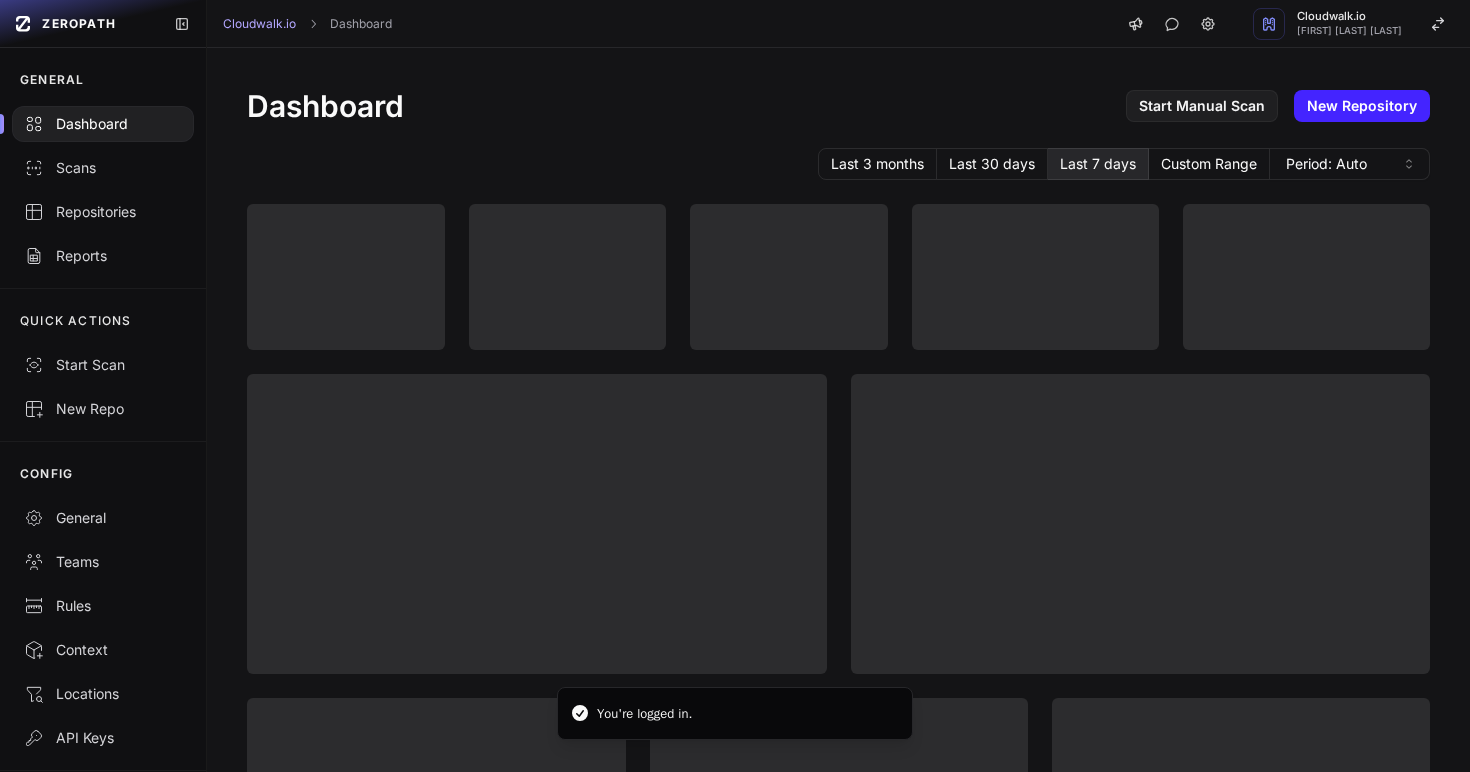 scroll, scrollTop: 0, scrollLeft: 0, axis: both 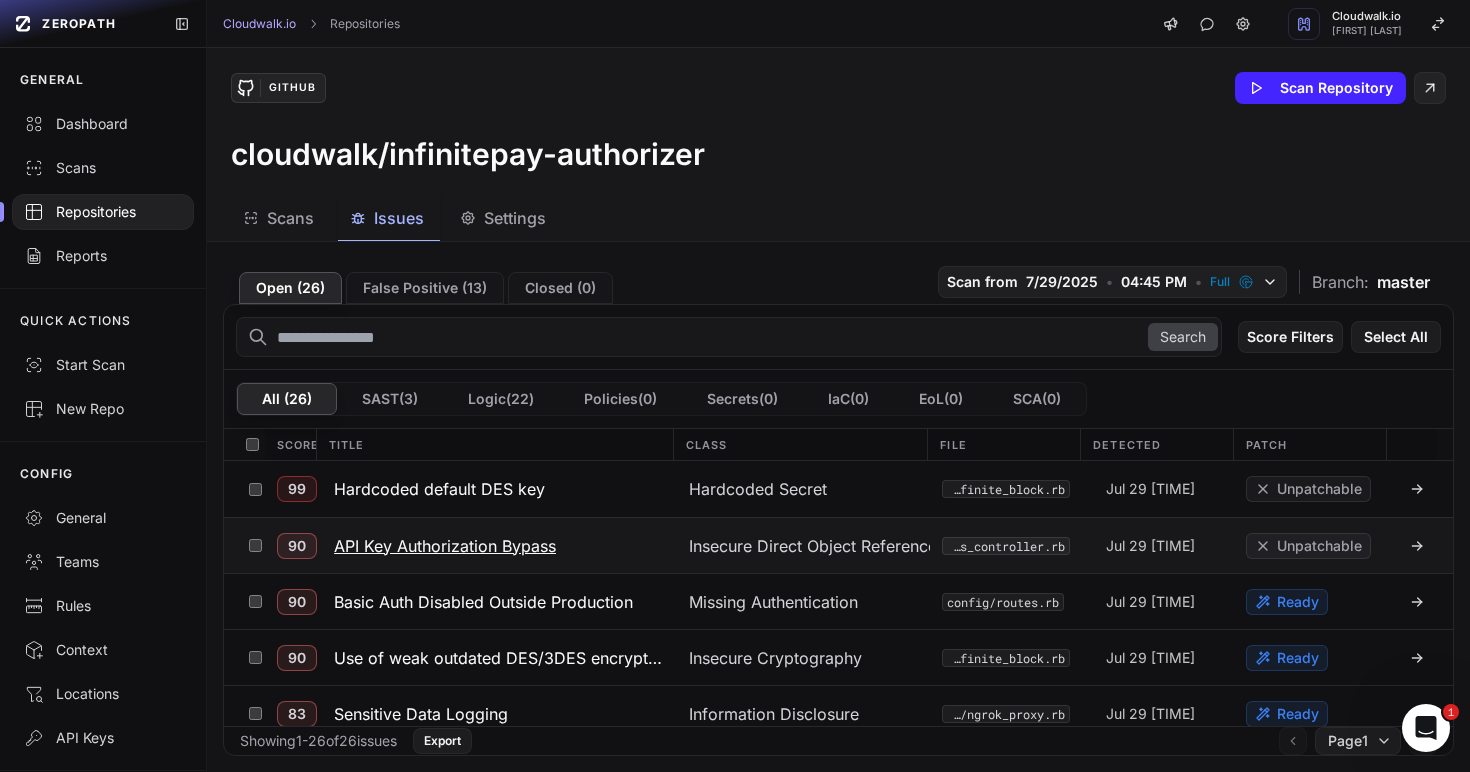 click on "API Key Authorization Bypass" at bounding box center [445, 546] 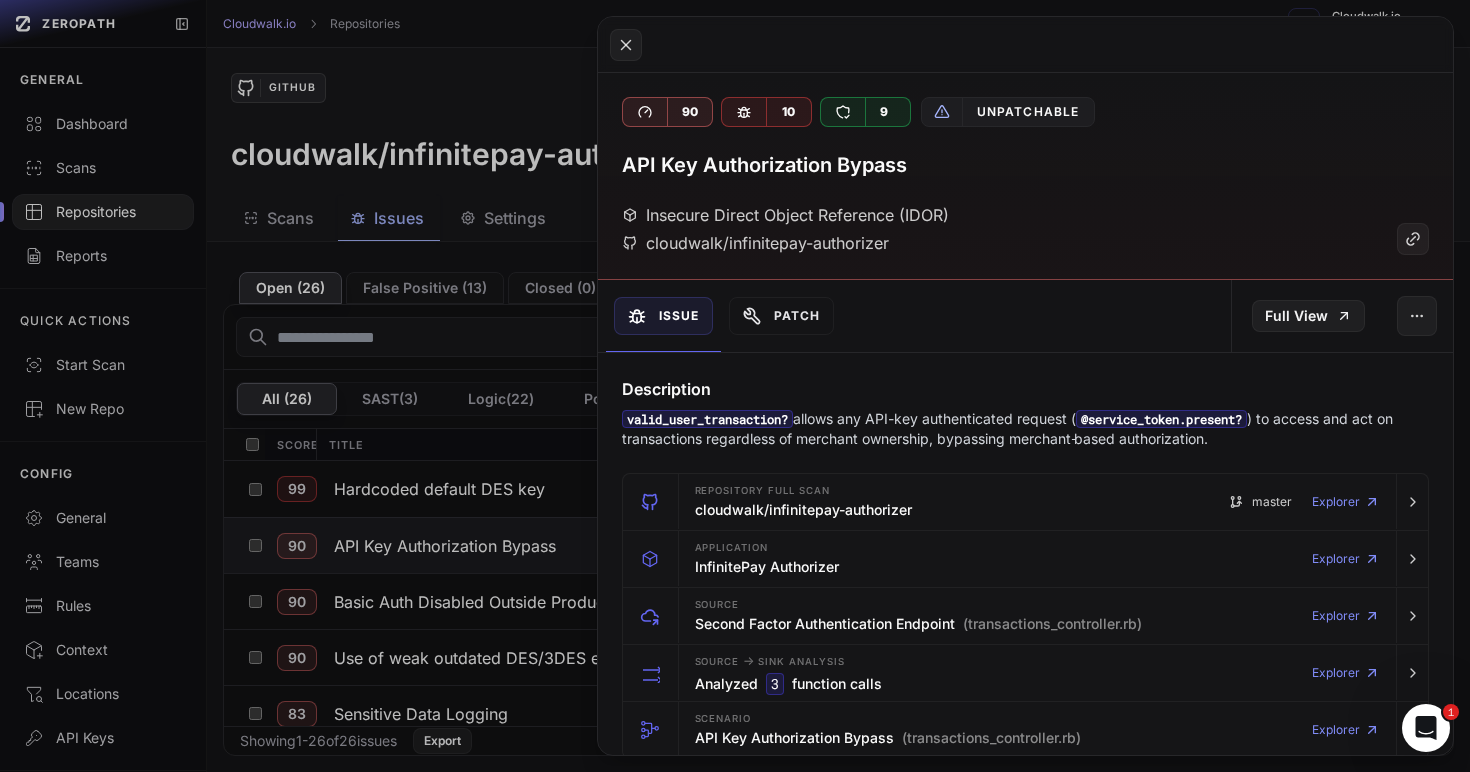 click 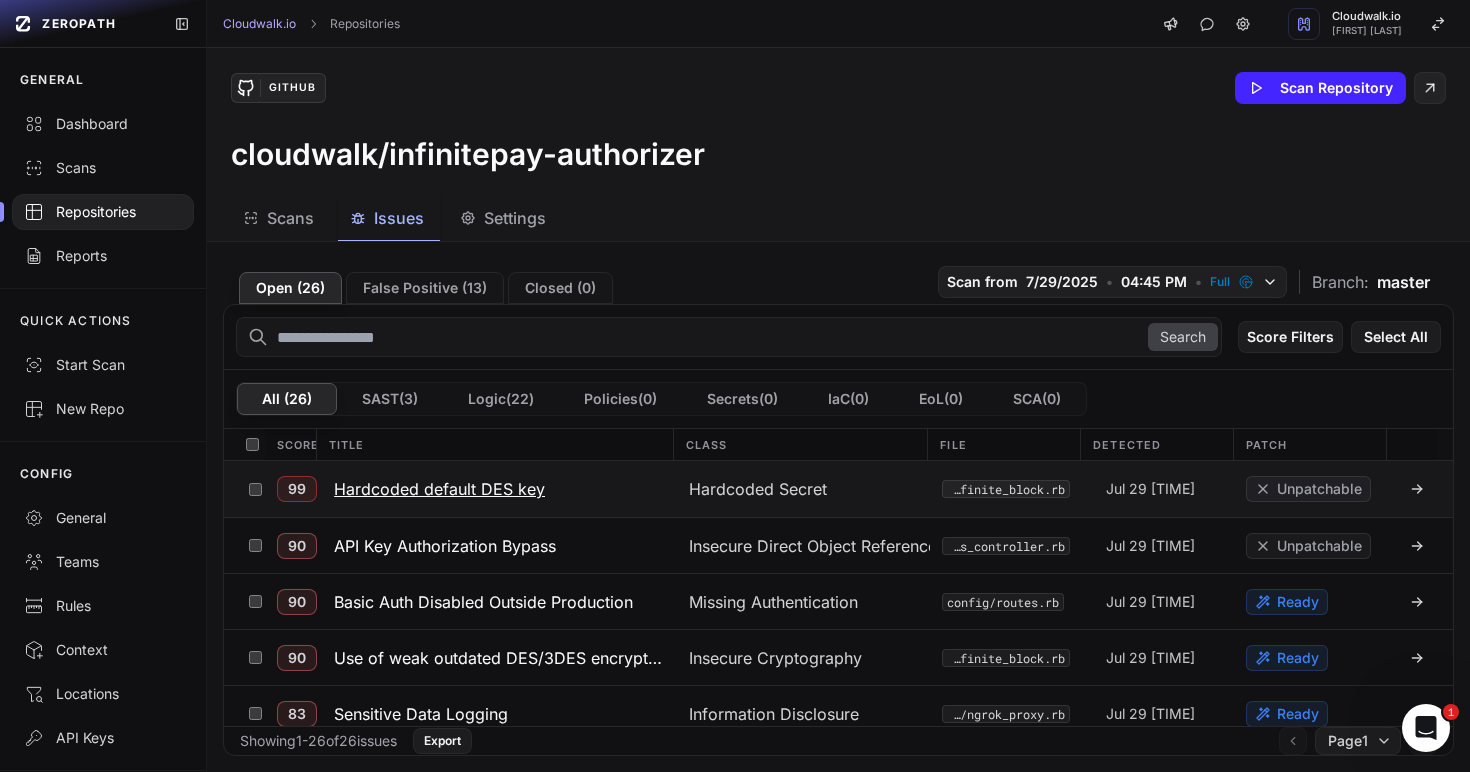 click on "Hardcoded default DES key" at bounding box center (439, 489) 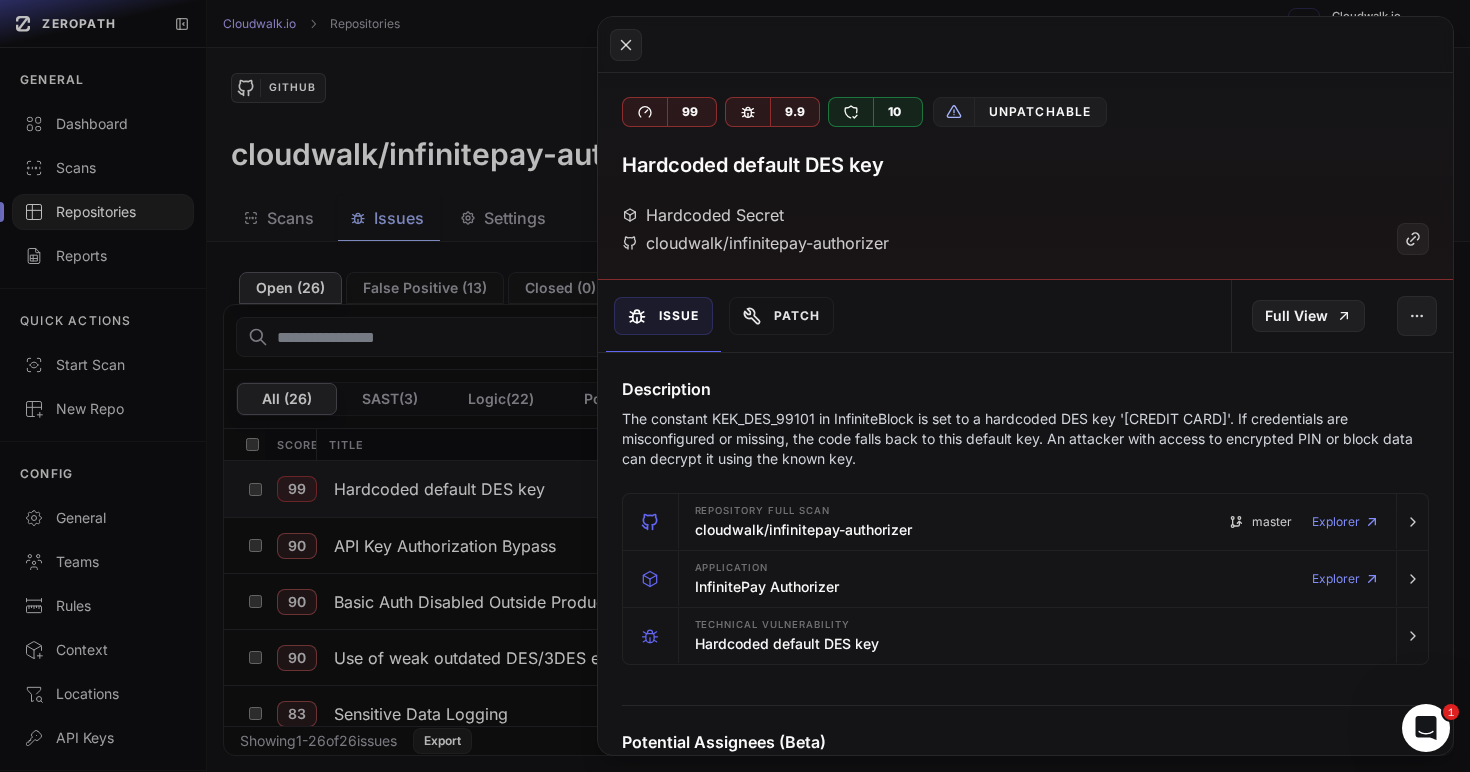 click on "Issue" at bounding box center (663, 316) 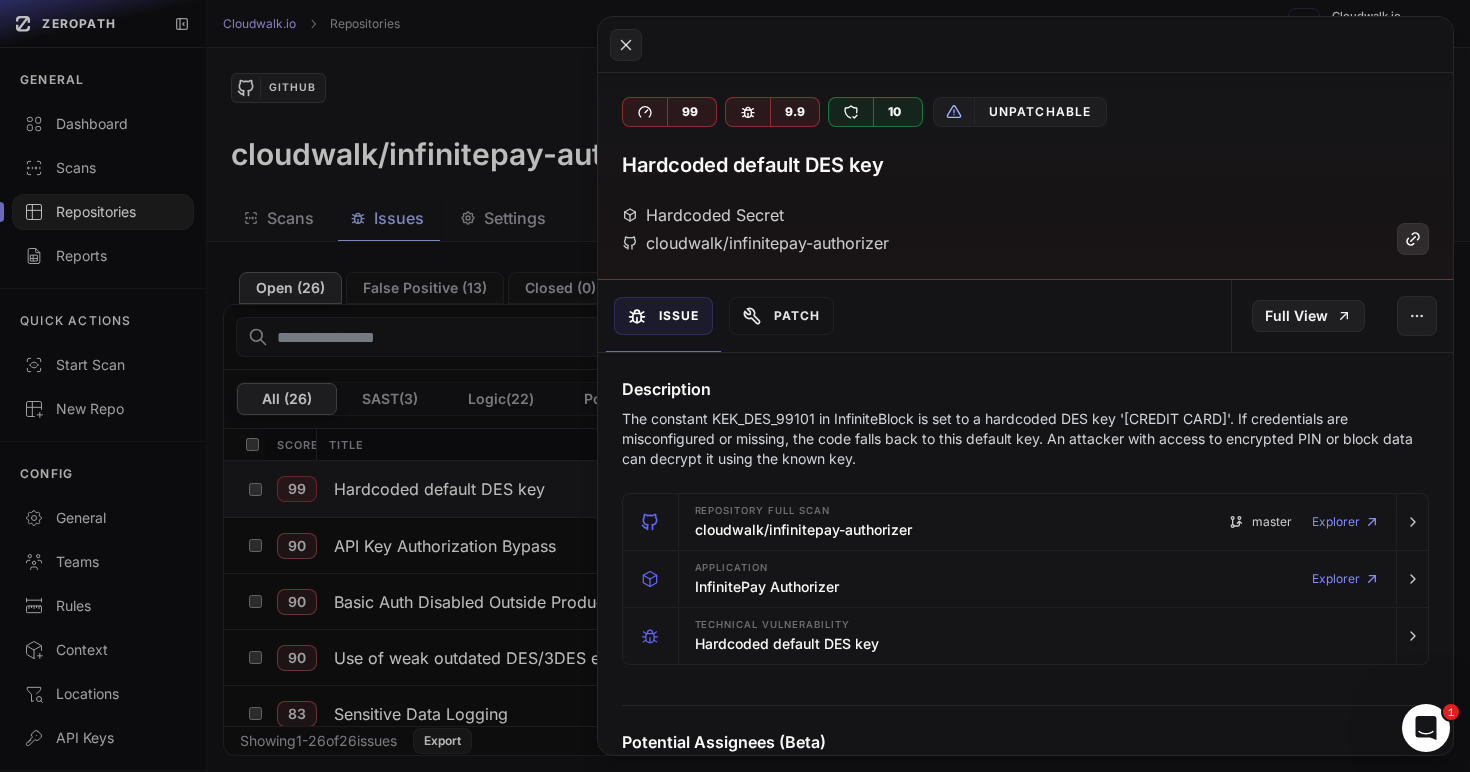 click at bounding box center [1413, 239] 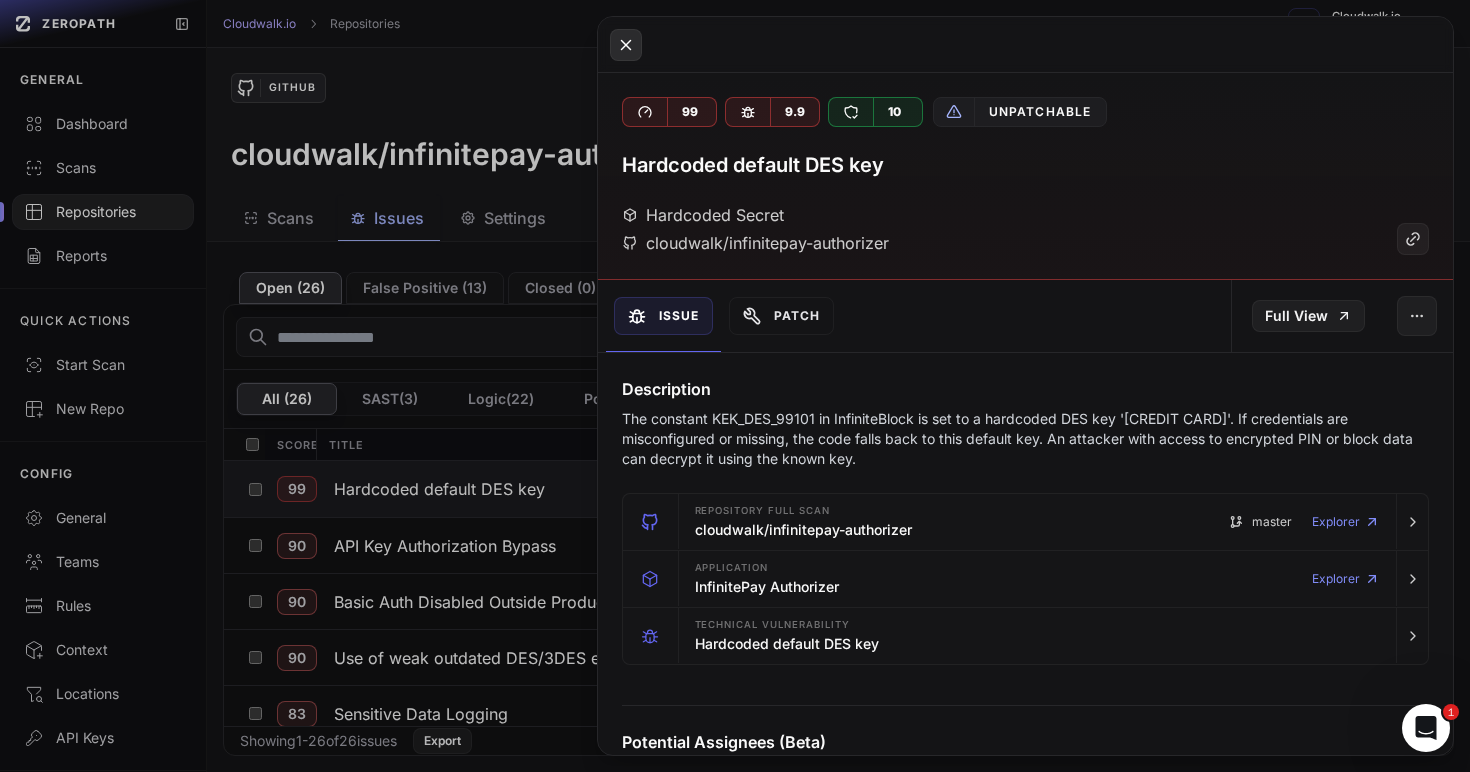 click 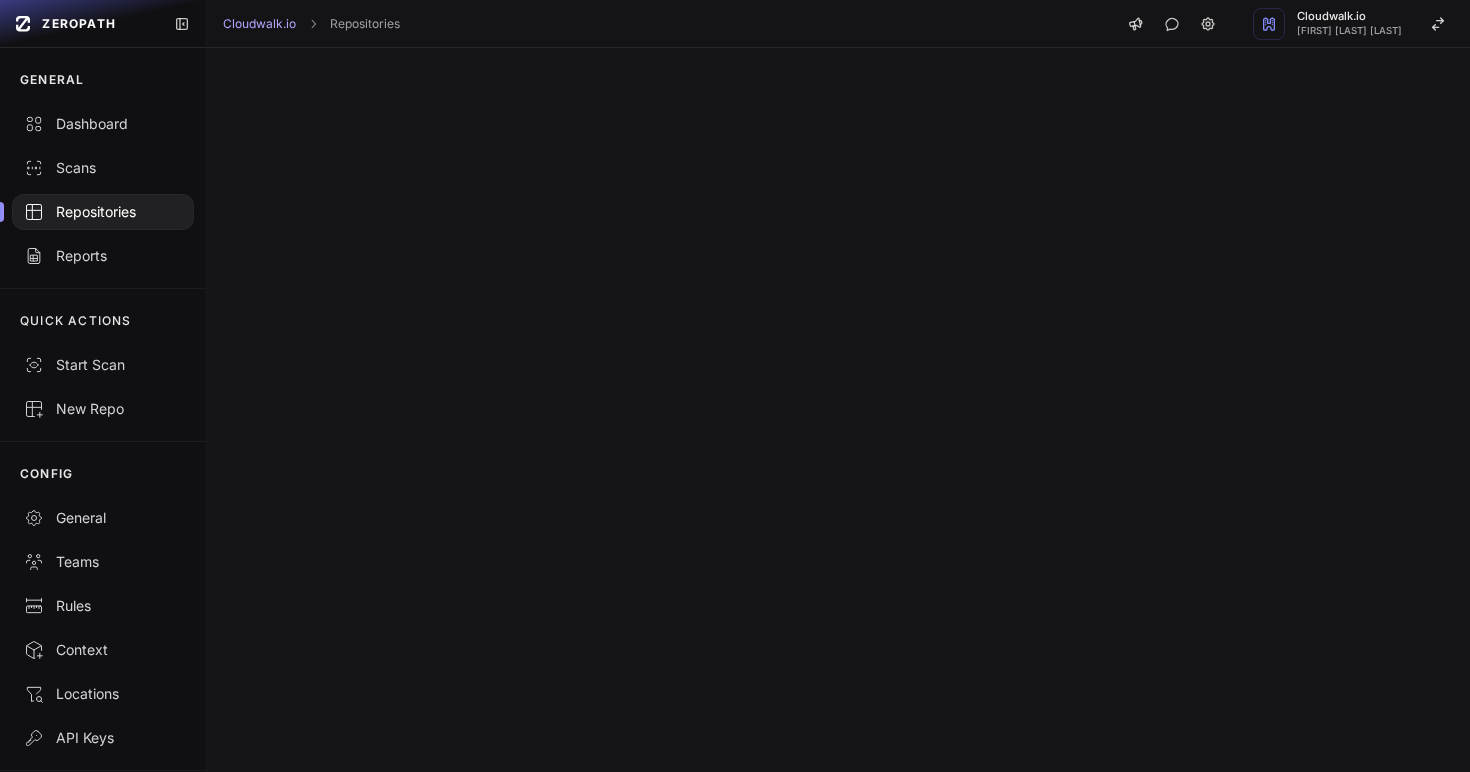 scroll, scrollTop: 0, scrollLeft: 0, axis: both 